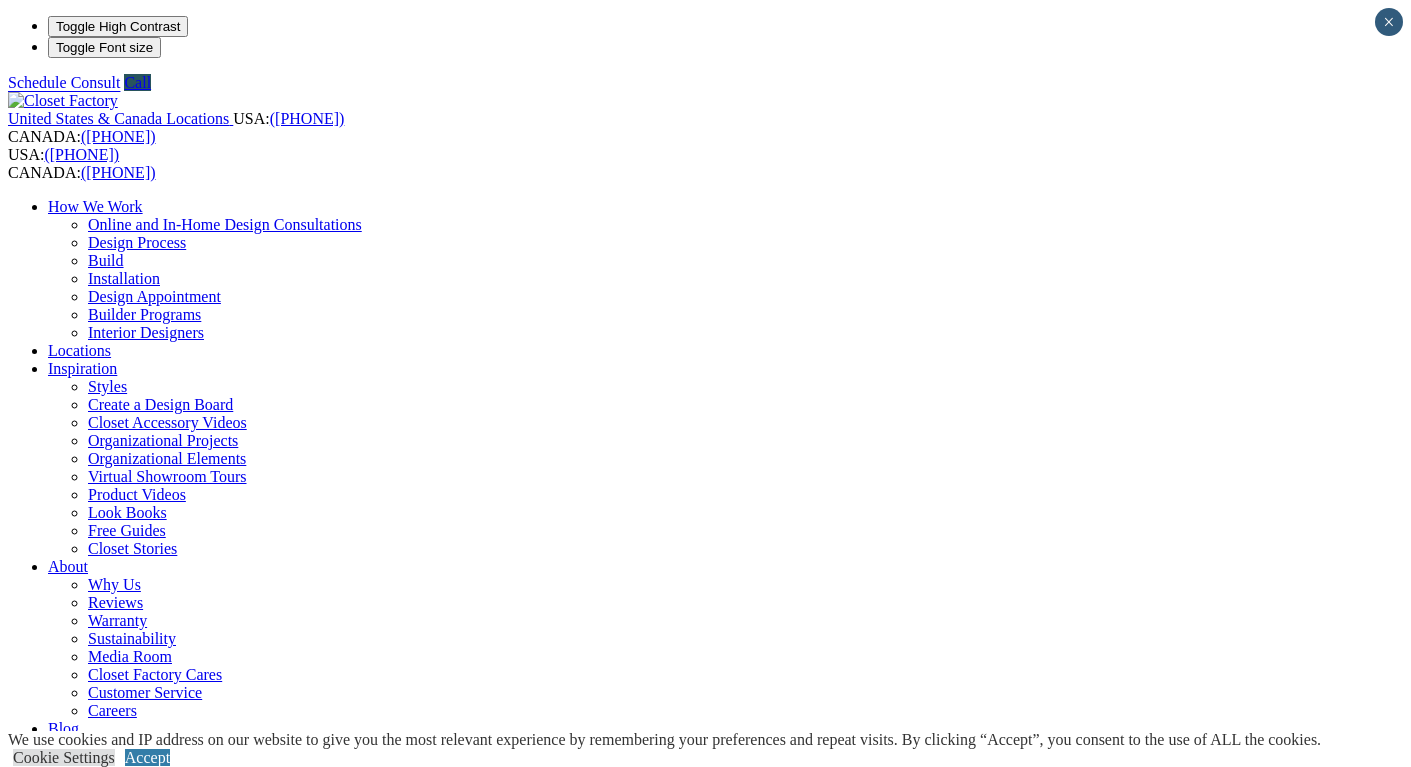 scroll, scrollTop: 0, scrollLeft: 0, axis: both 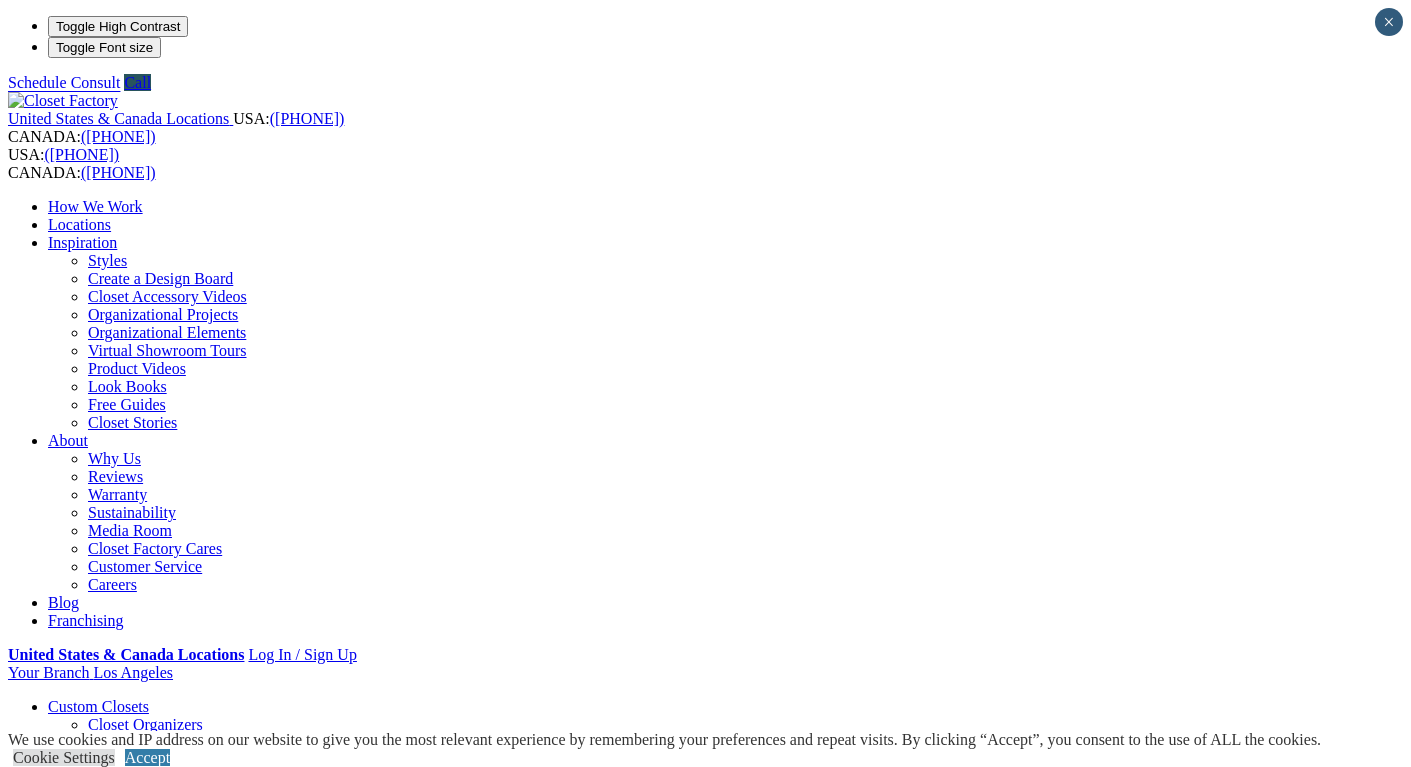 click on "Previous Slide" at bounding box center [705, 2326] 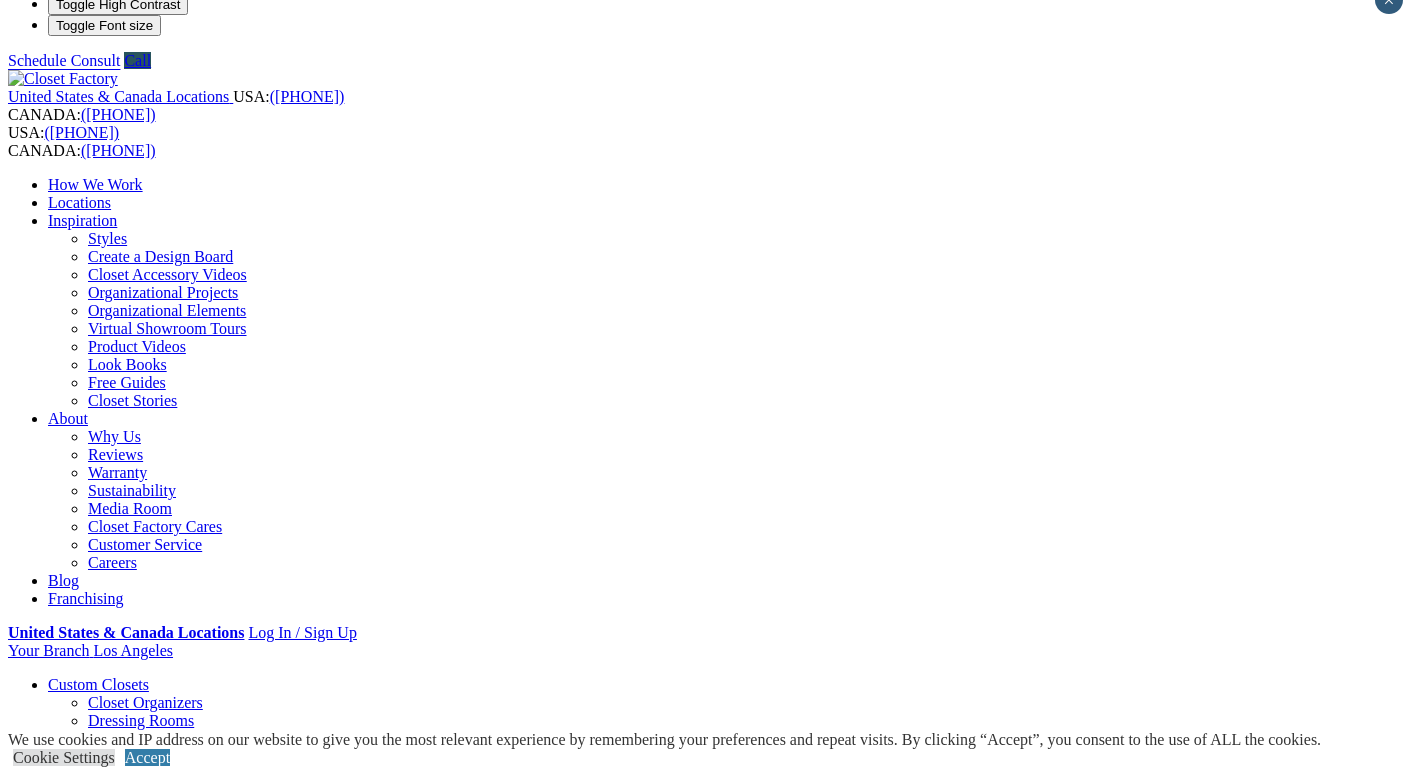 click on "Wardrobe Closets" at bounding box center (145, 810) 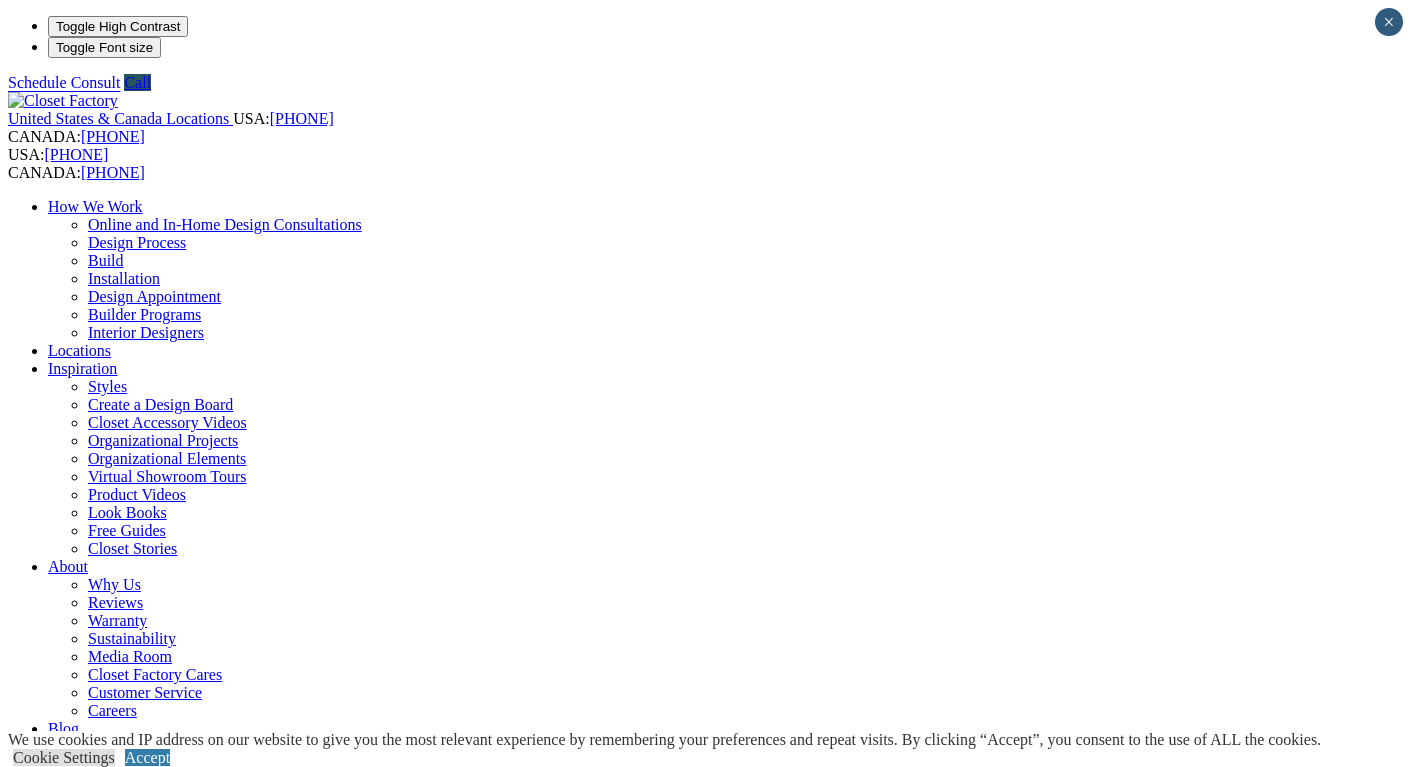 scroll, scrollTop: 0, scrollLeft: 0, axis: both 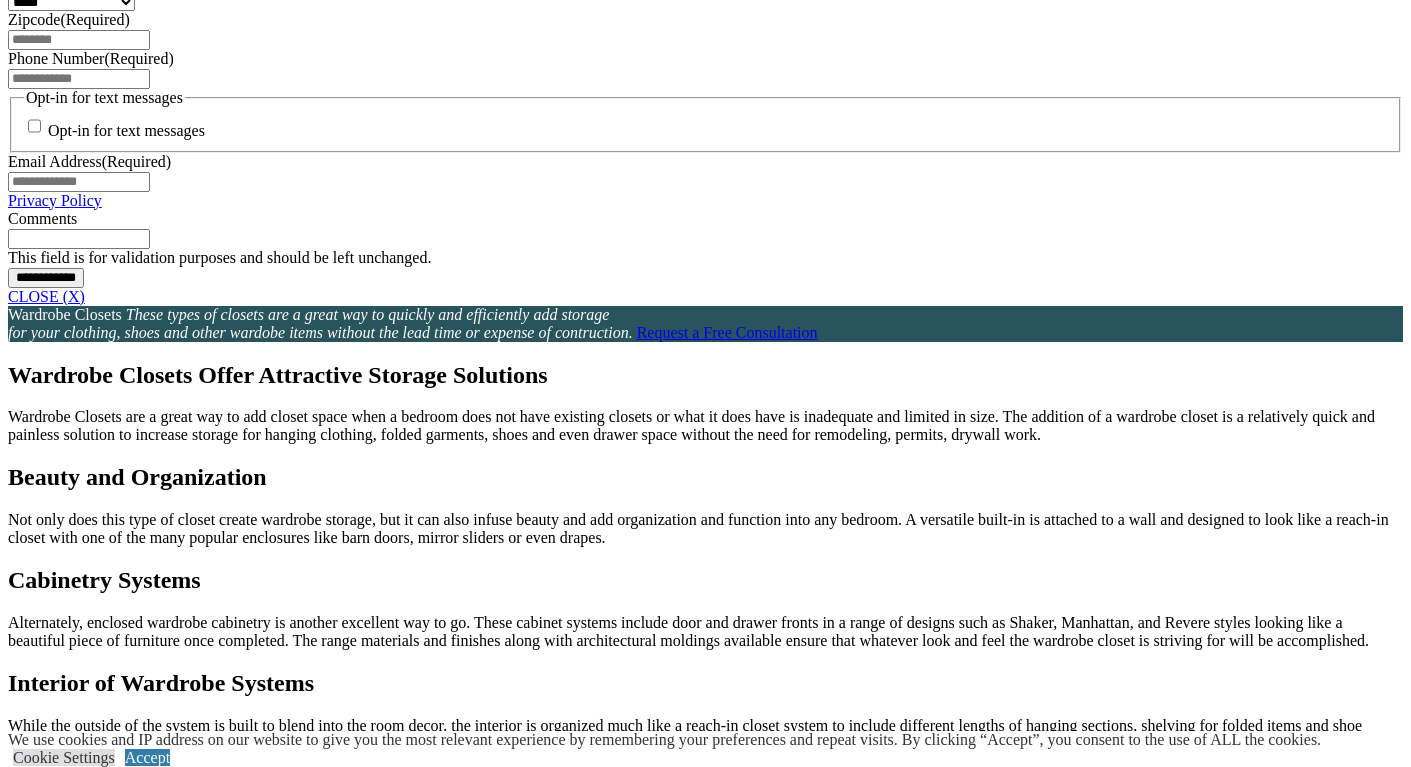 click on "Look Books" at bounding box center (127, -1045) 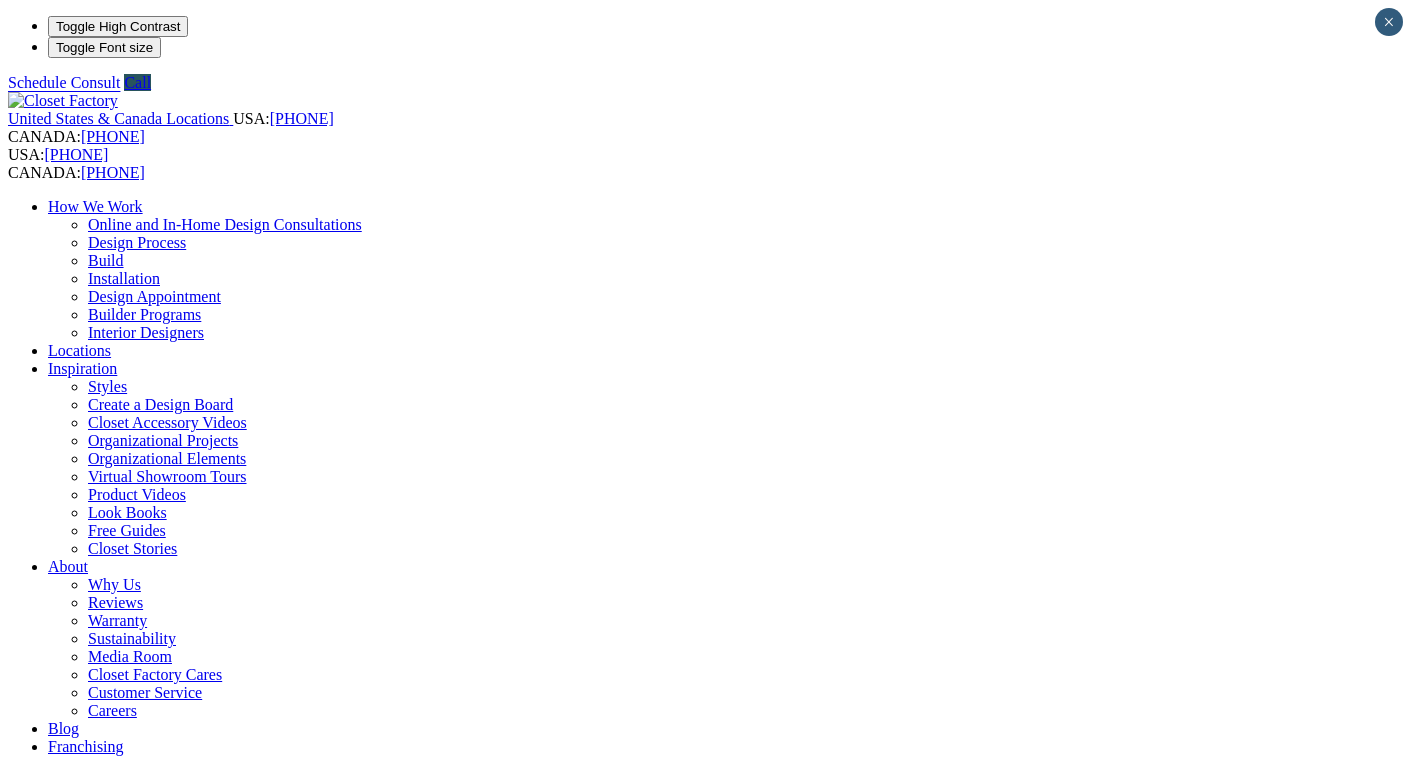 scroll, scrollTop: 0, scrollLeft: 0, axis: both 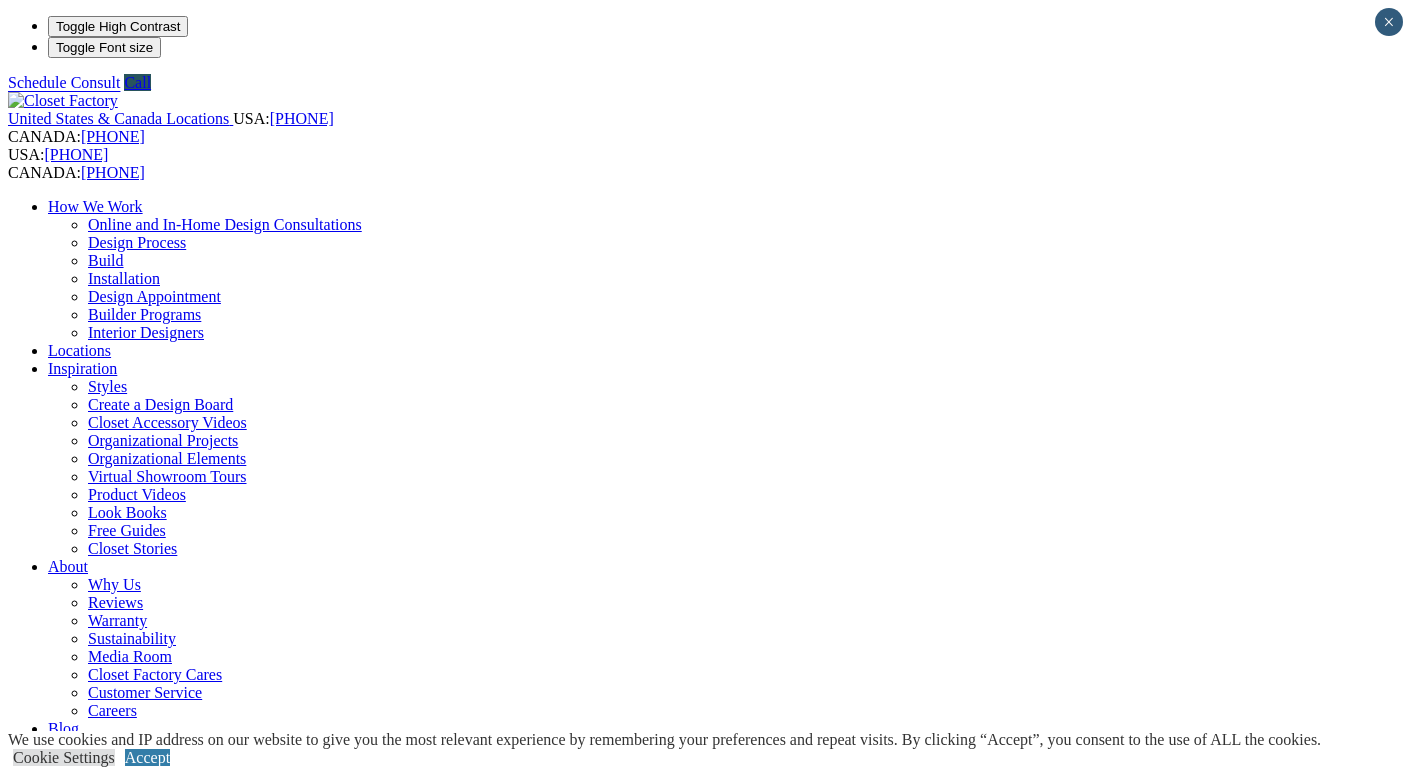 click on "Look Books
Closet designers share their Look Books filled with video and pictures of their own projects, tips and style ideas." at bounding box center (705, 1981) 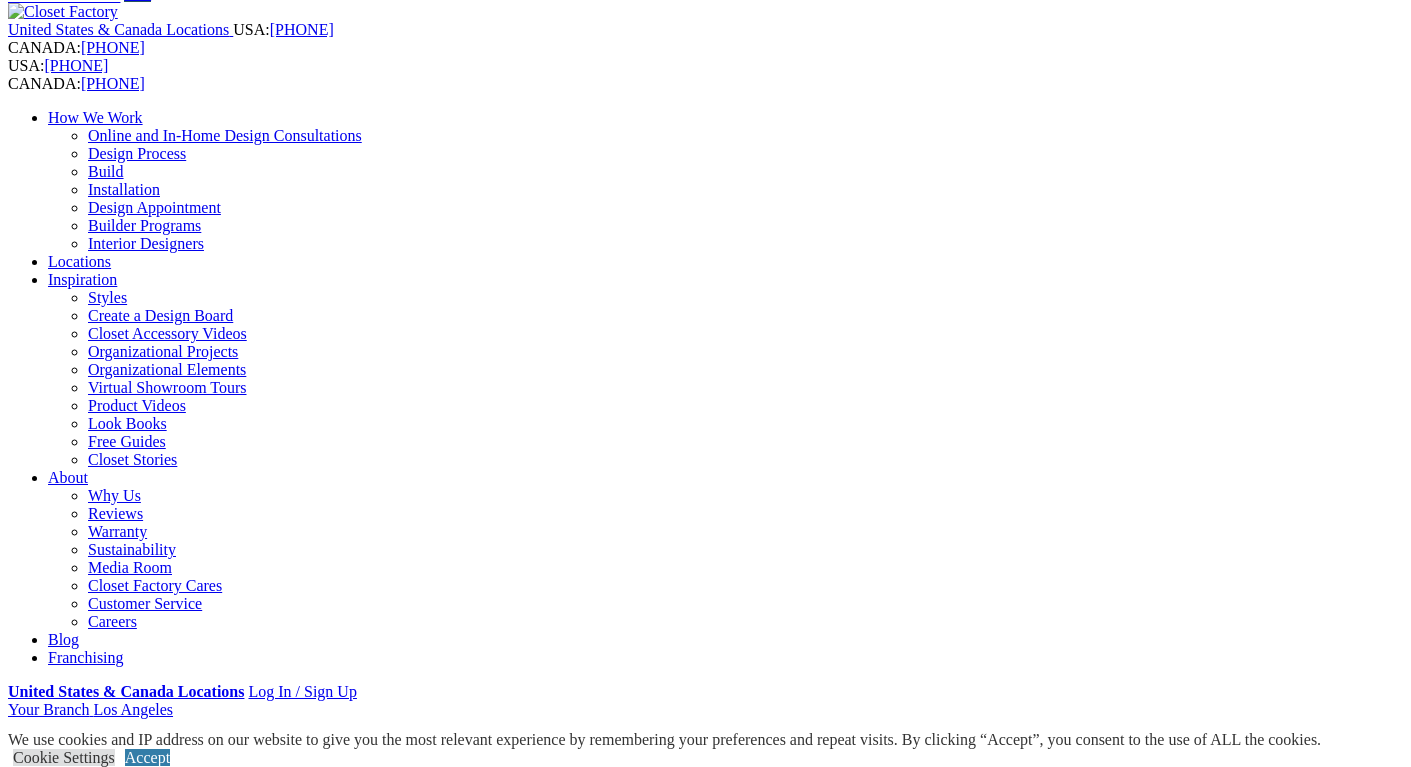 scroll, scrollTop: 0, scrollLeft: 0, axis: both 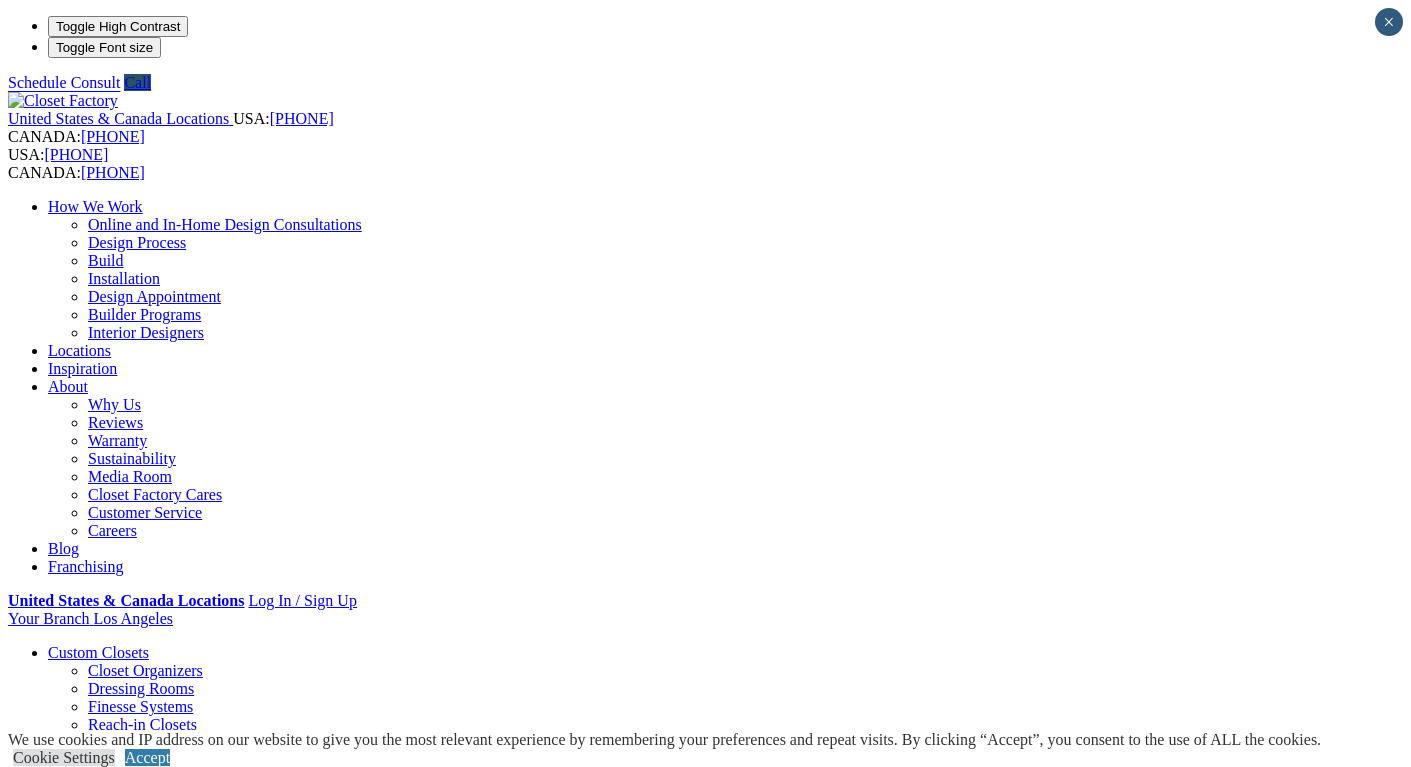 click on "Closet Organizers" at bounding box center [145, 670] 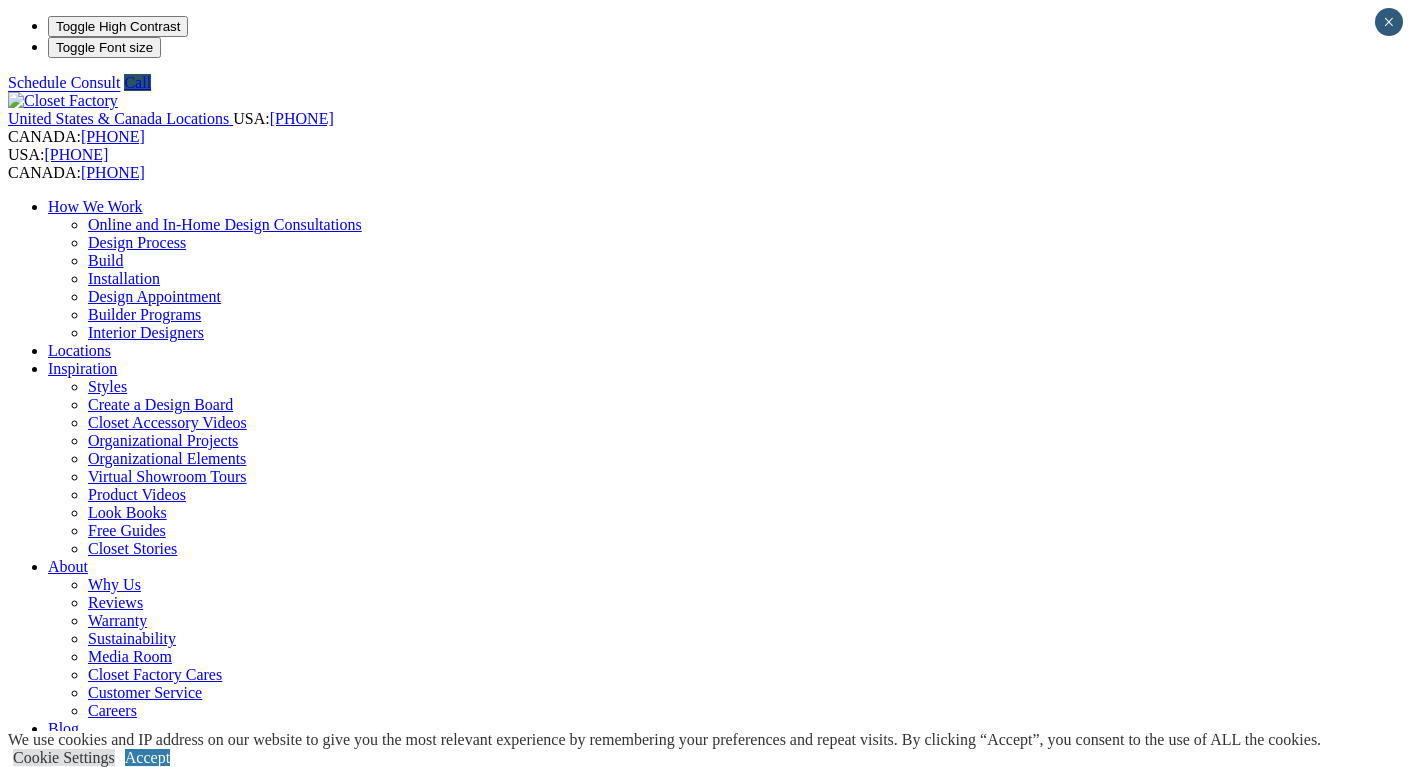 scroll, scrollTop: 0, scrollLeft: 0, axis: both 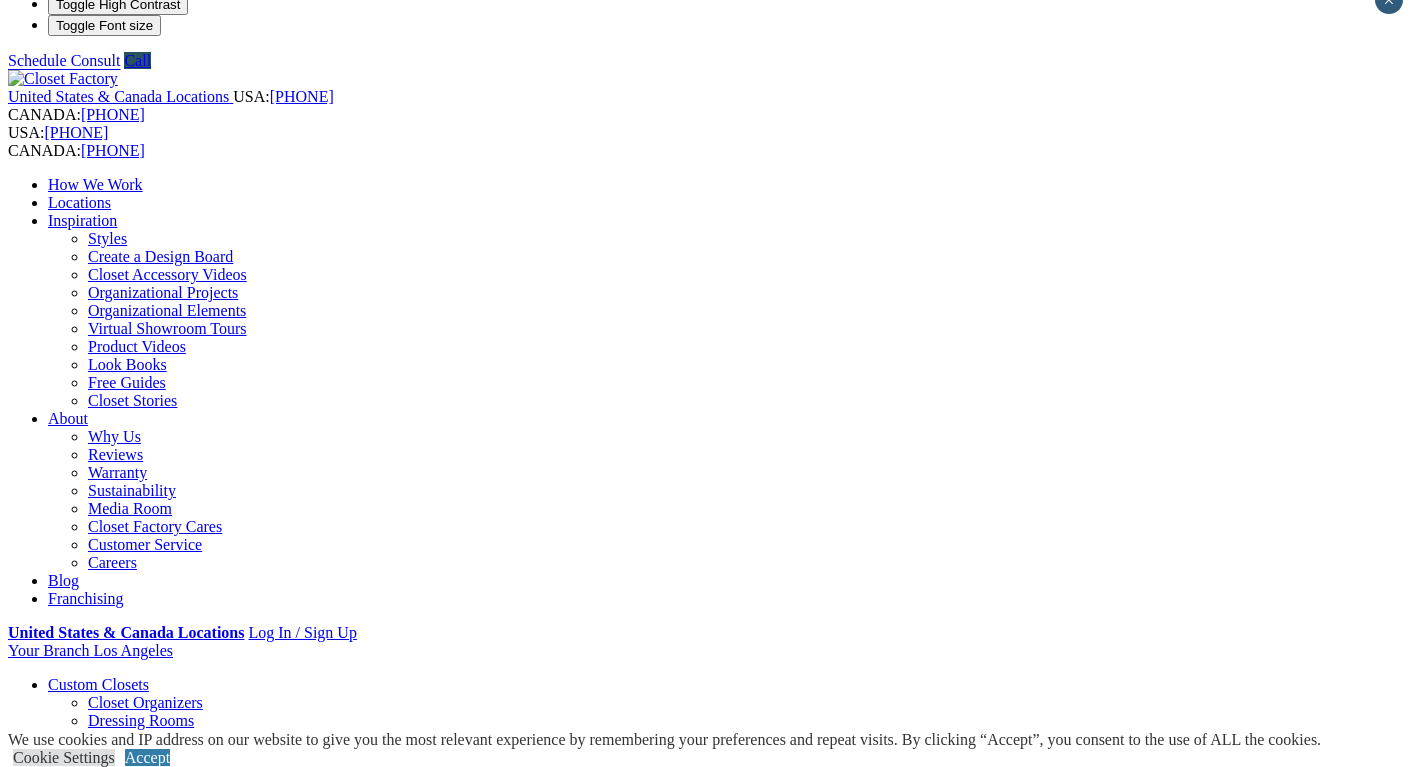 click on "Closet Organizers Dressing Rooms Finesse Systems Reach-in Closets Shoe Closets Walk-in Closets Wardrobe Closets Wood Closets" at bounding box center [725, 766] 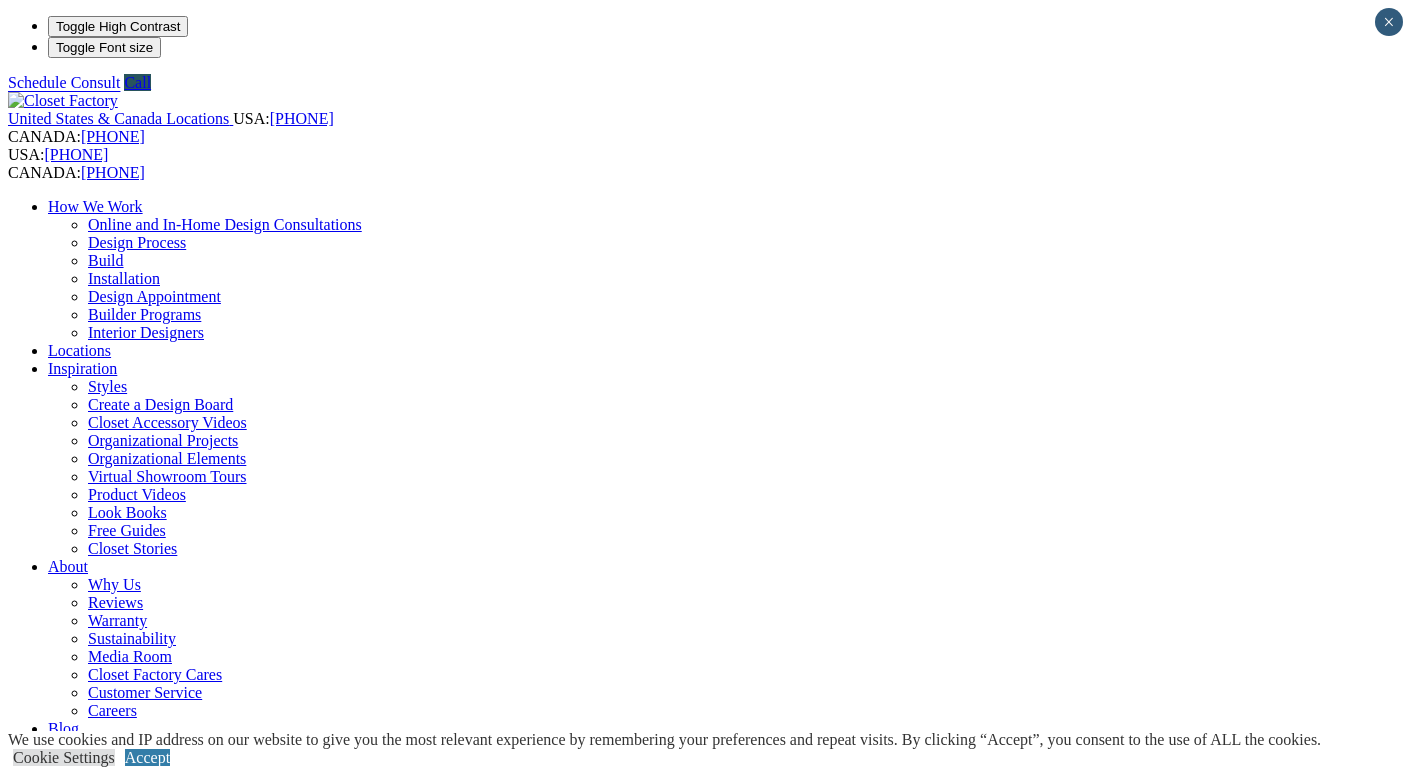 scroll, scrollTop: 22, scrollLeft: 0, axis: vertical 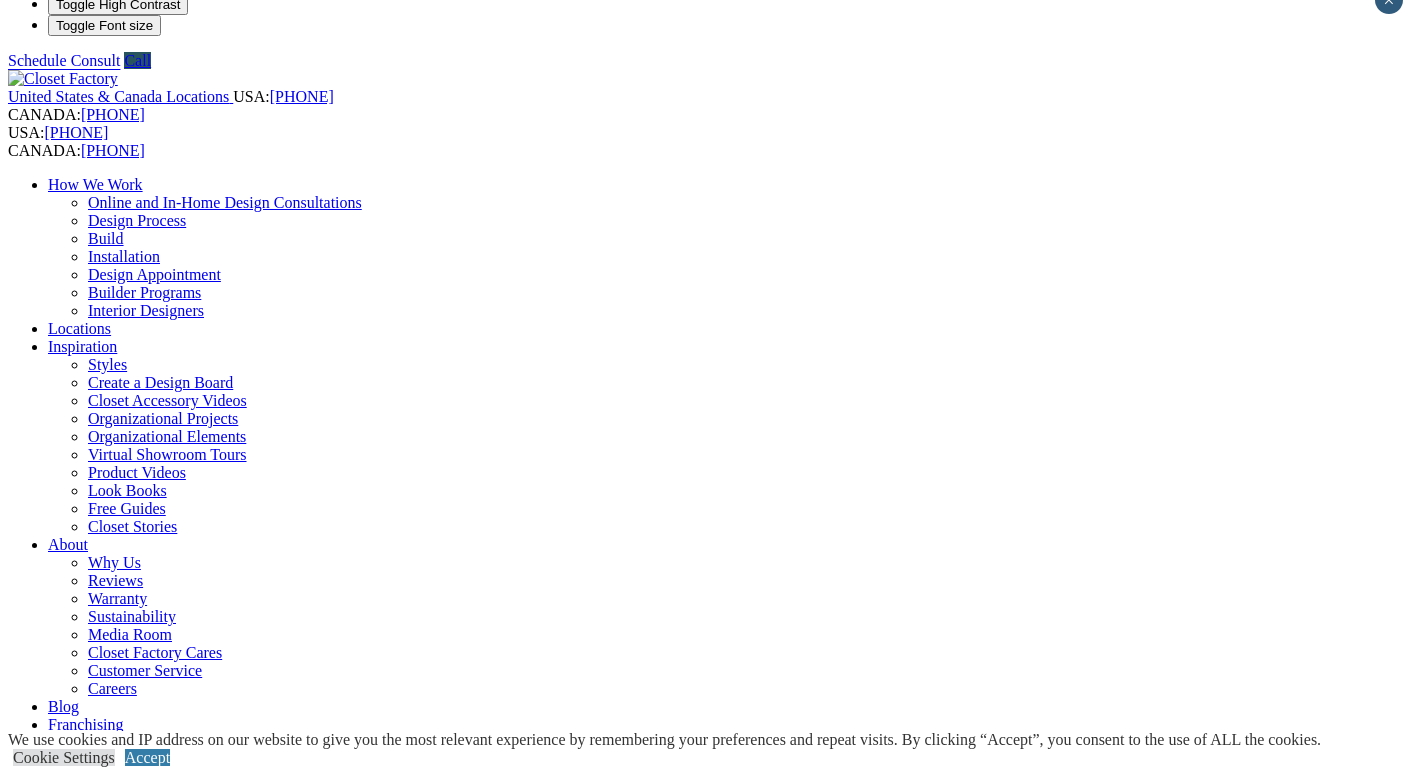 click on "Wardrobe Closets" at bounding box center [145, 936] 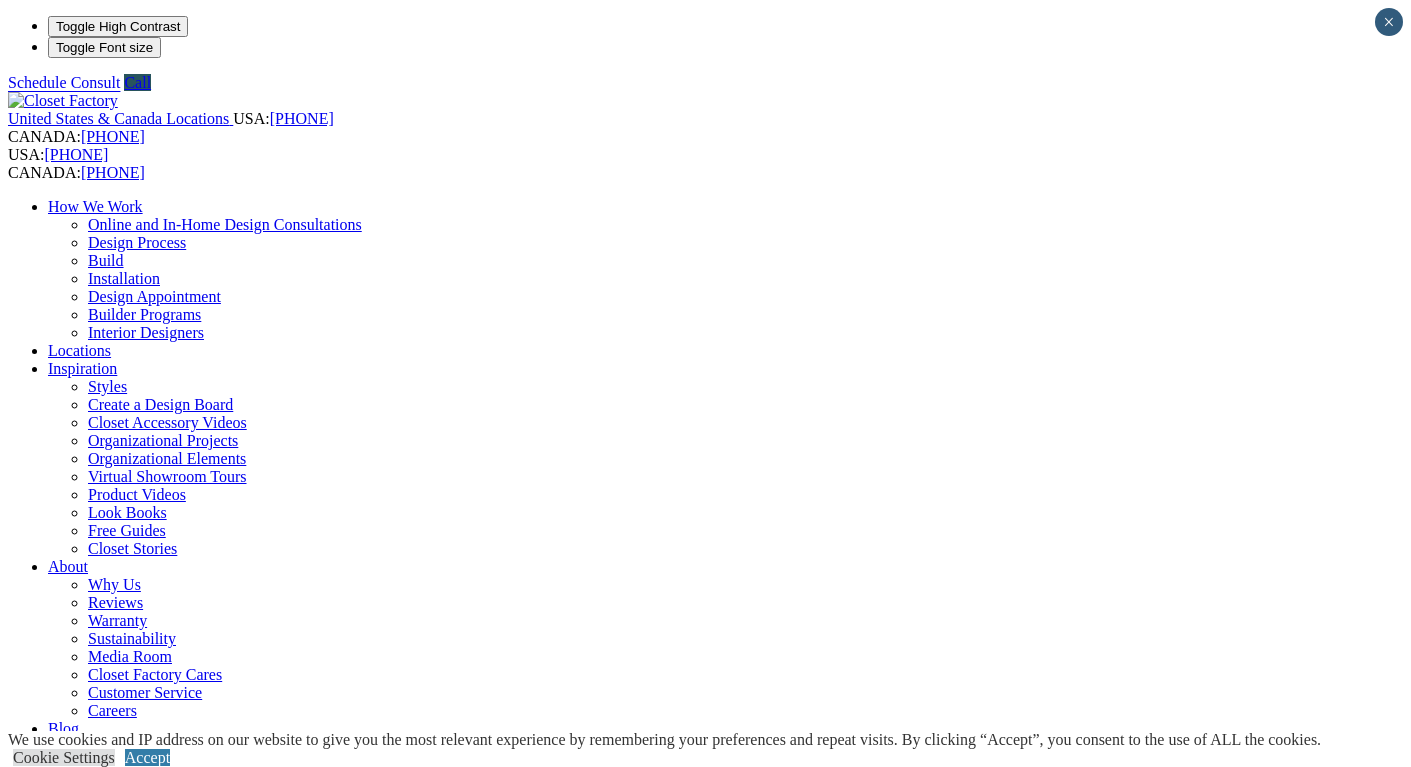 scroll, scrollTop: 0, scrollLeft: 0, axis: both 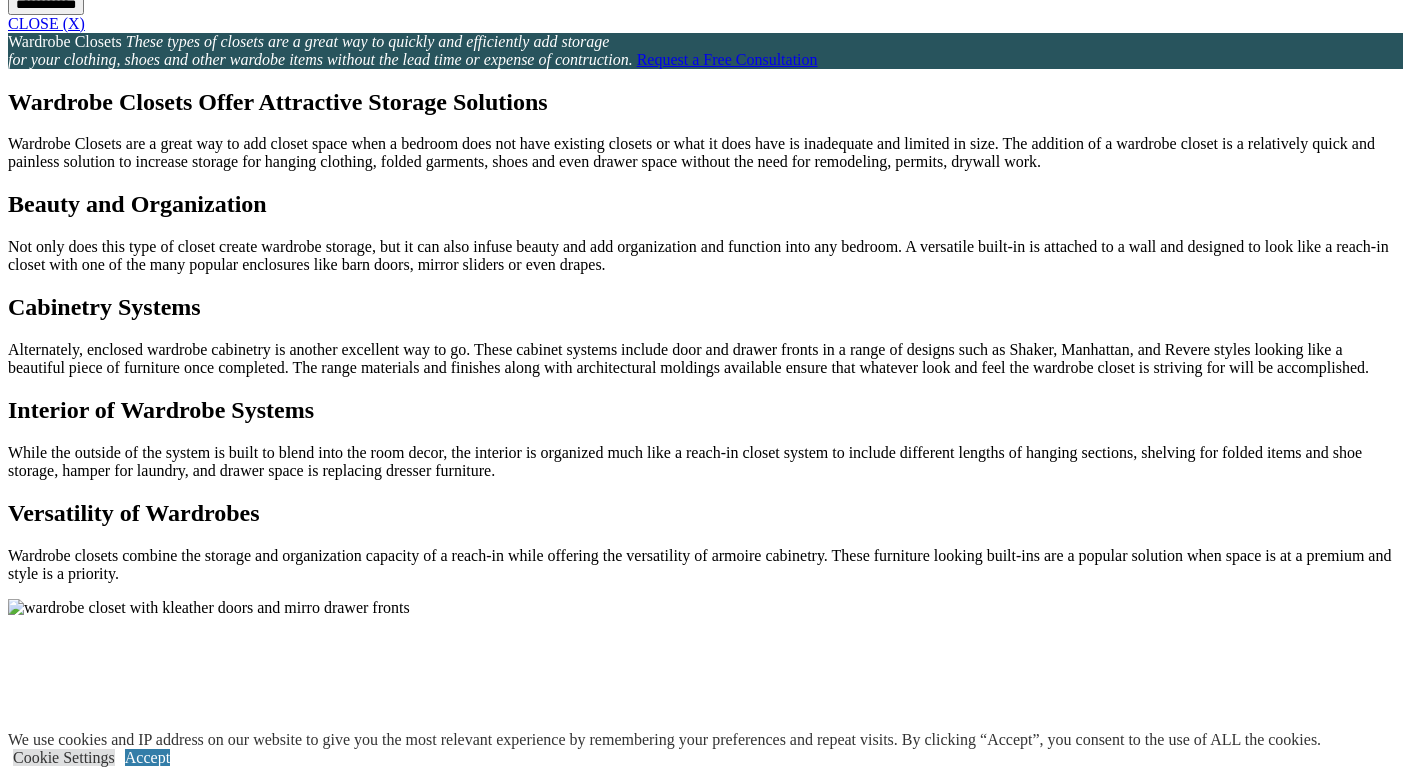 click at bounding box center [-153, 2240] 